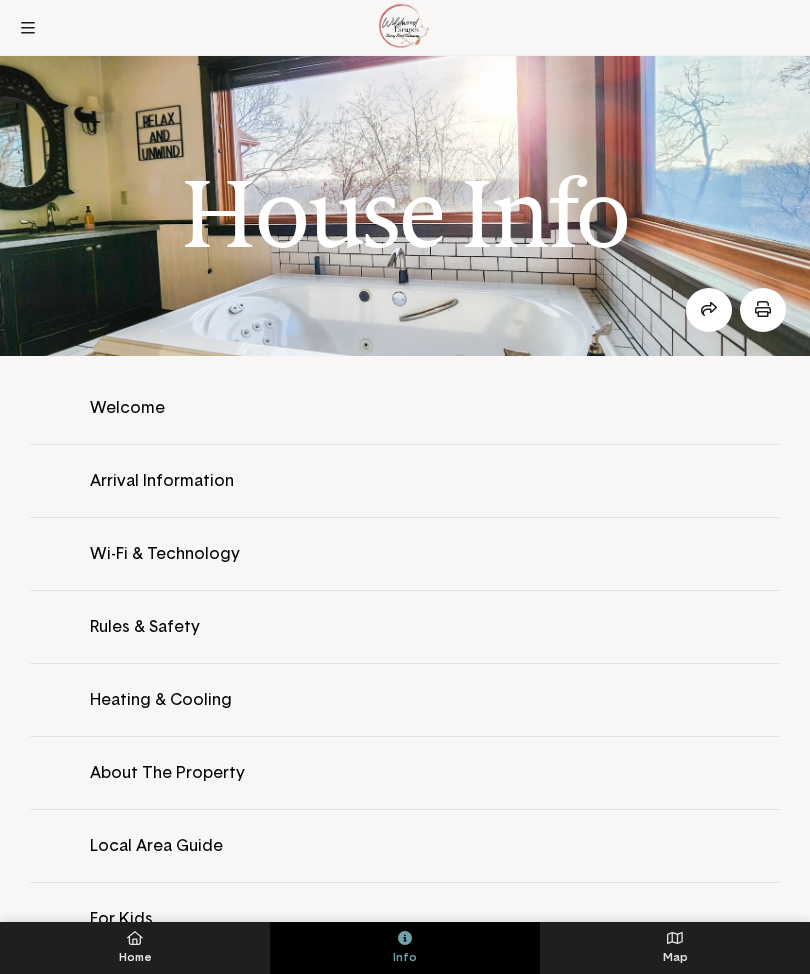 scroll, scrollTop: 0, scrollLeft: 0, axis: both 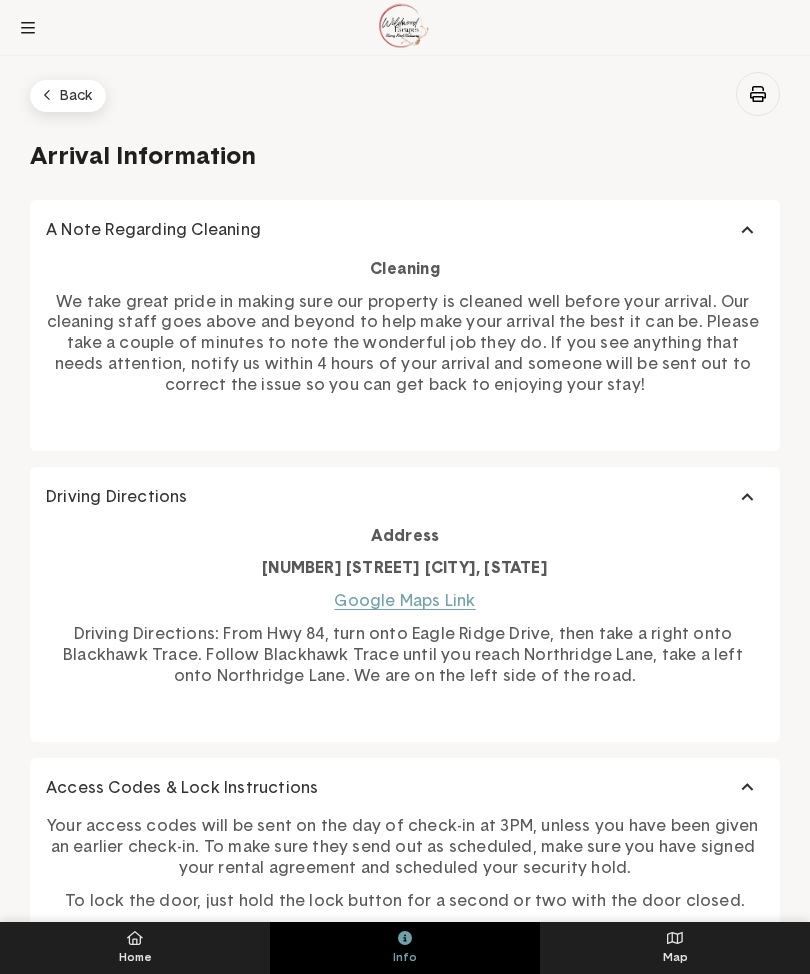 click on "Back" 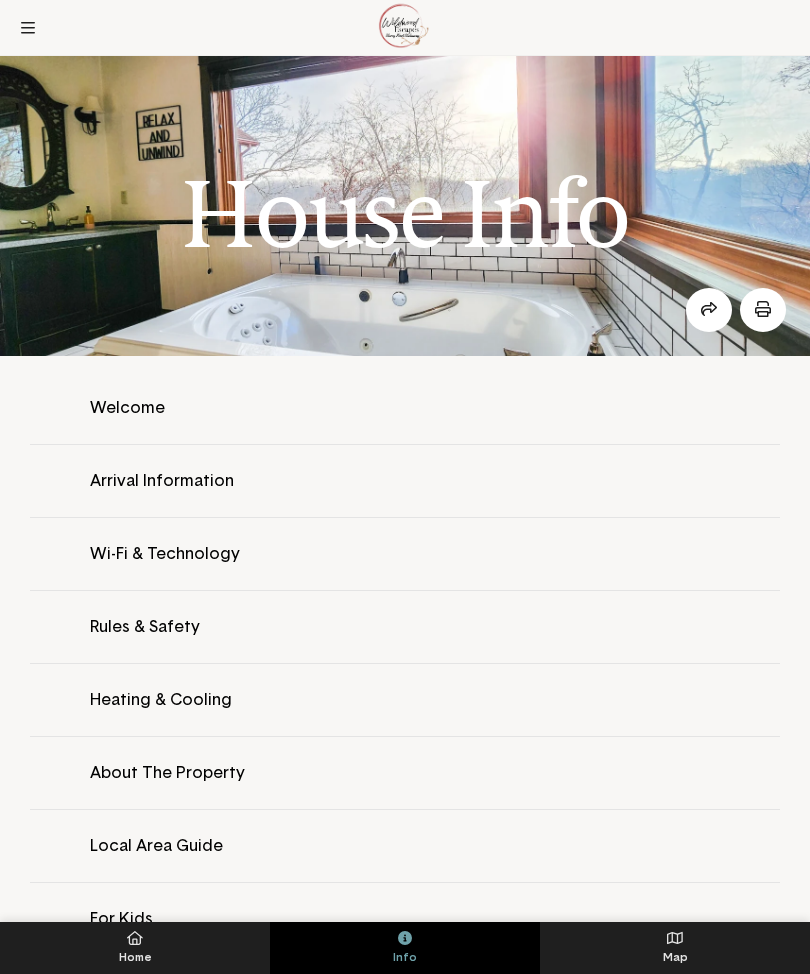 click 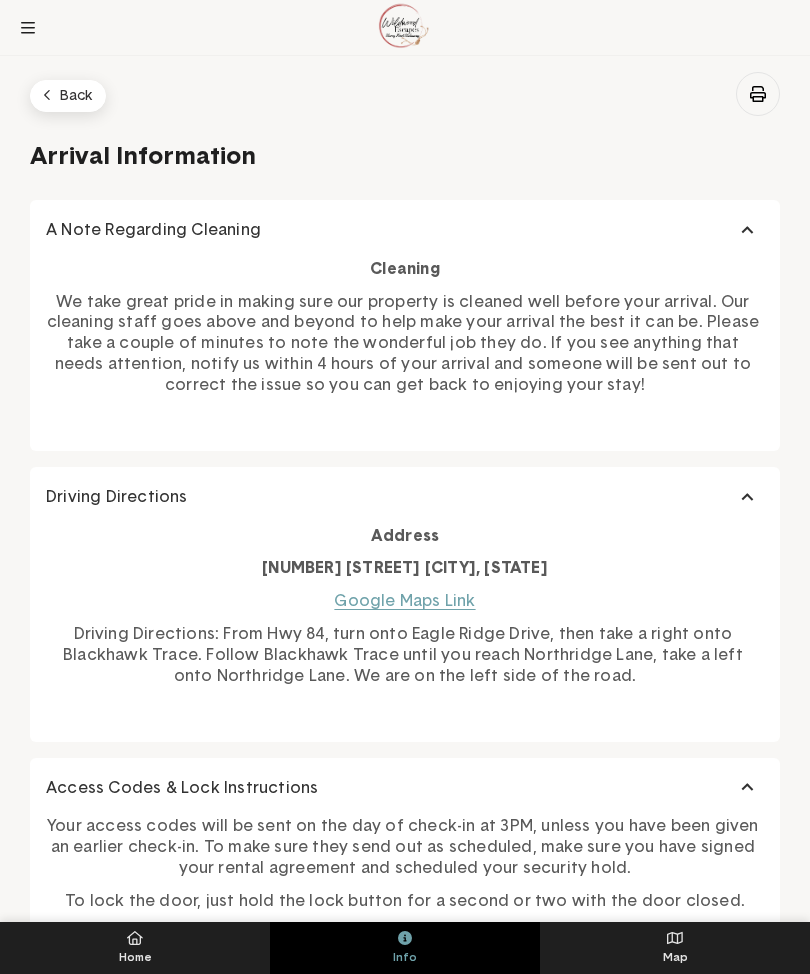 click on "Driving Directions" 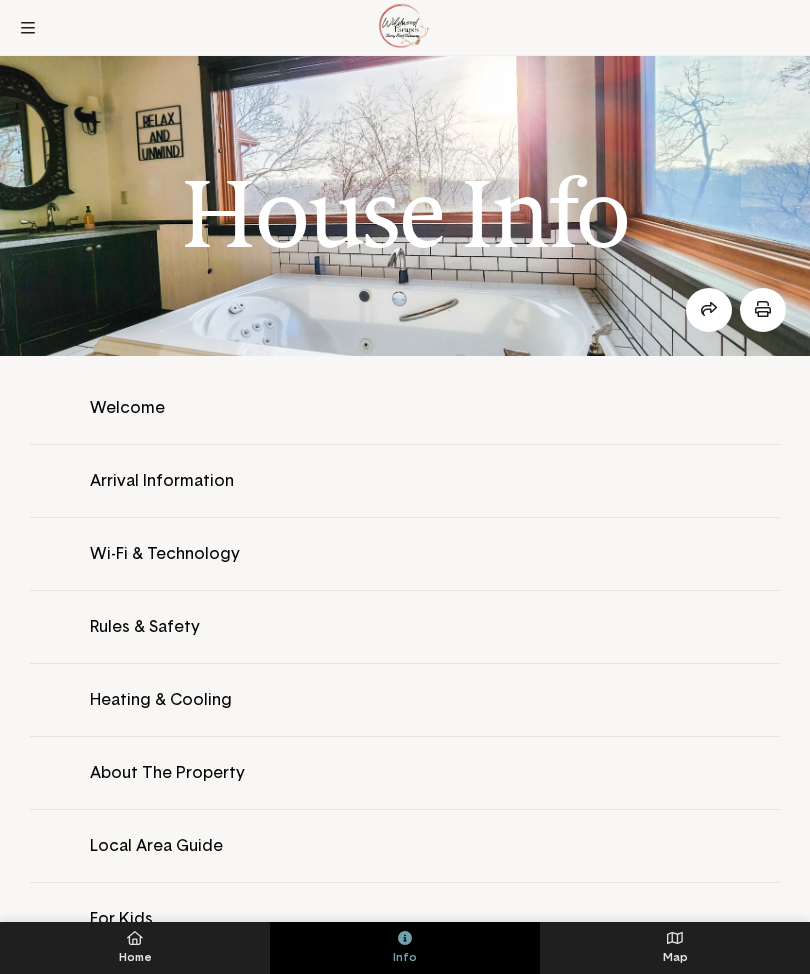 click 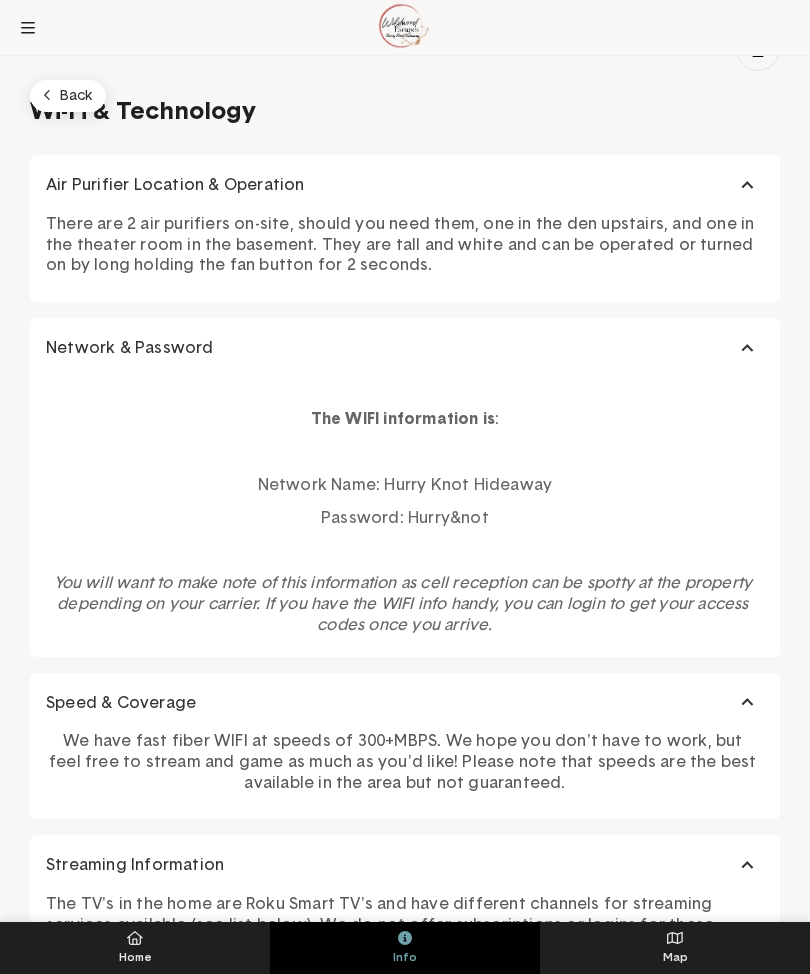 scroll, scrollTop: 0, scrollLeft: 0, axis: both 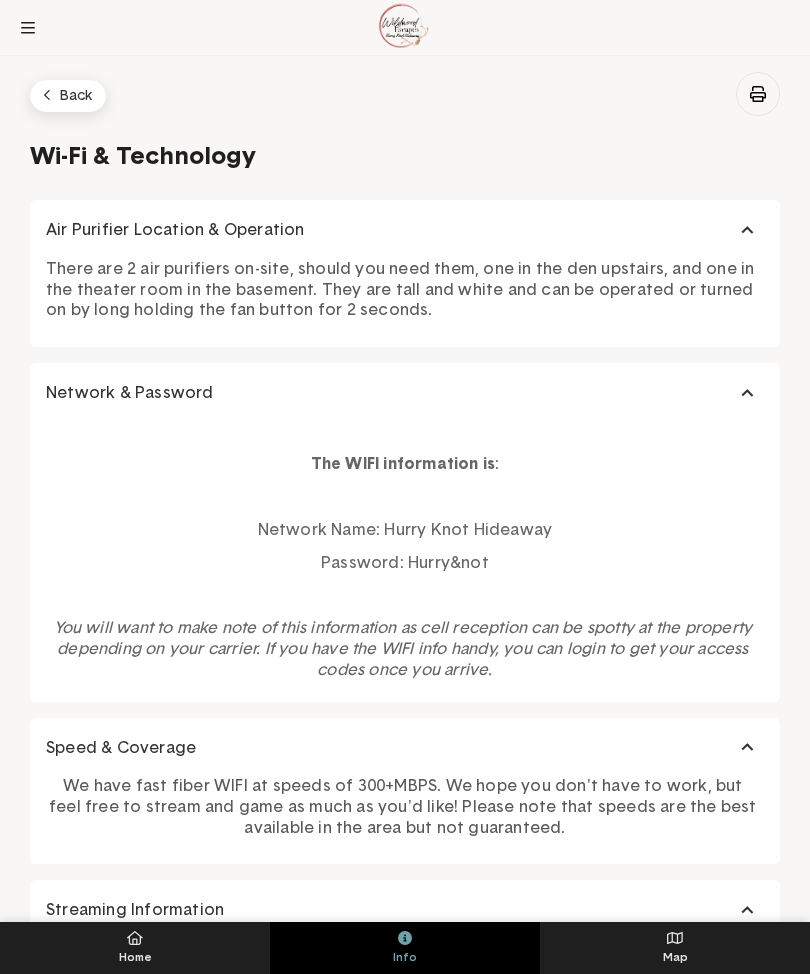 click on "Back" 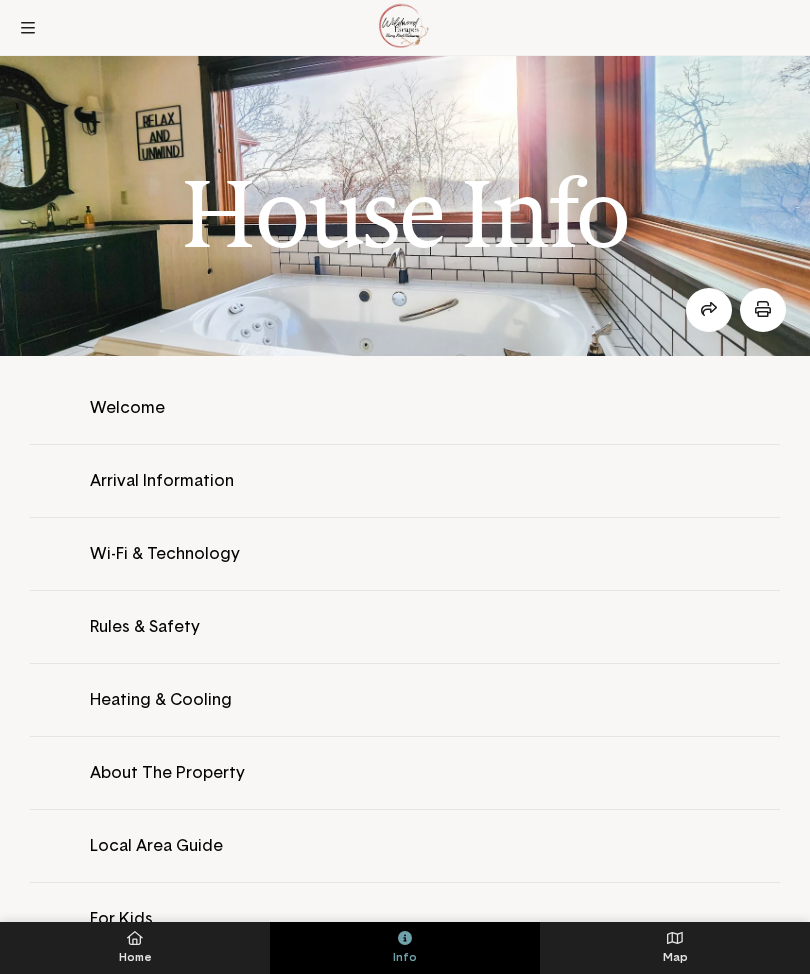 click 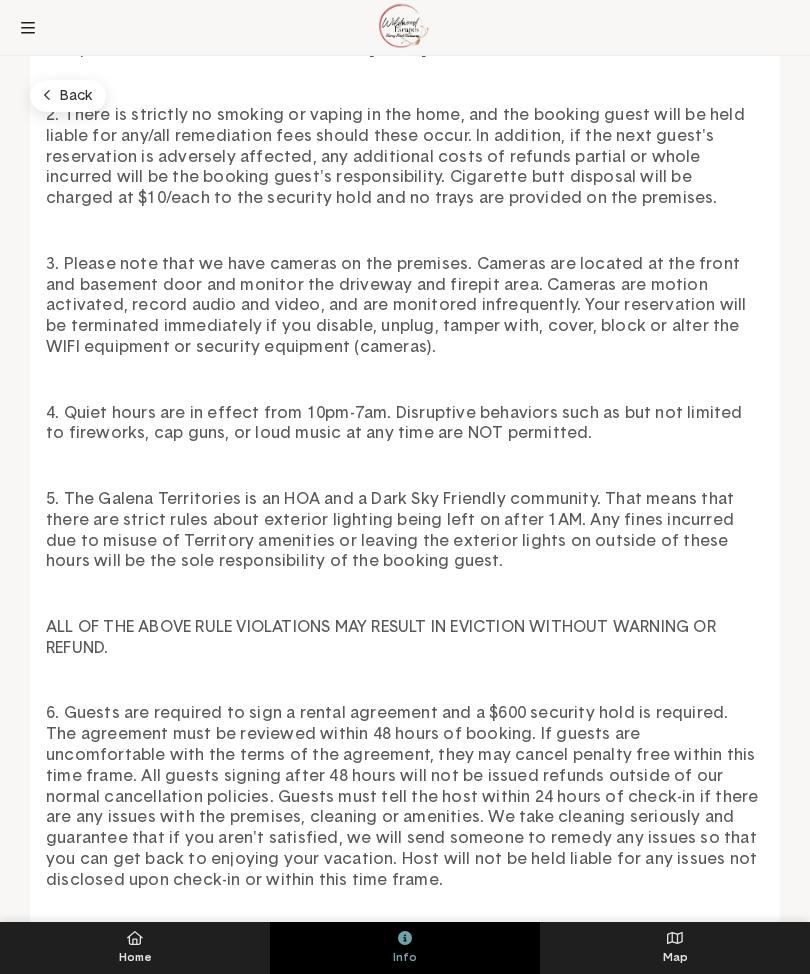scroll, scrollTop: 847, scrollLeft: 0, axis: vertical 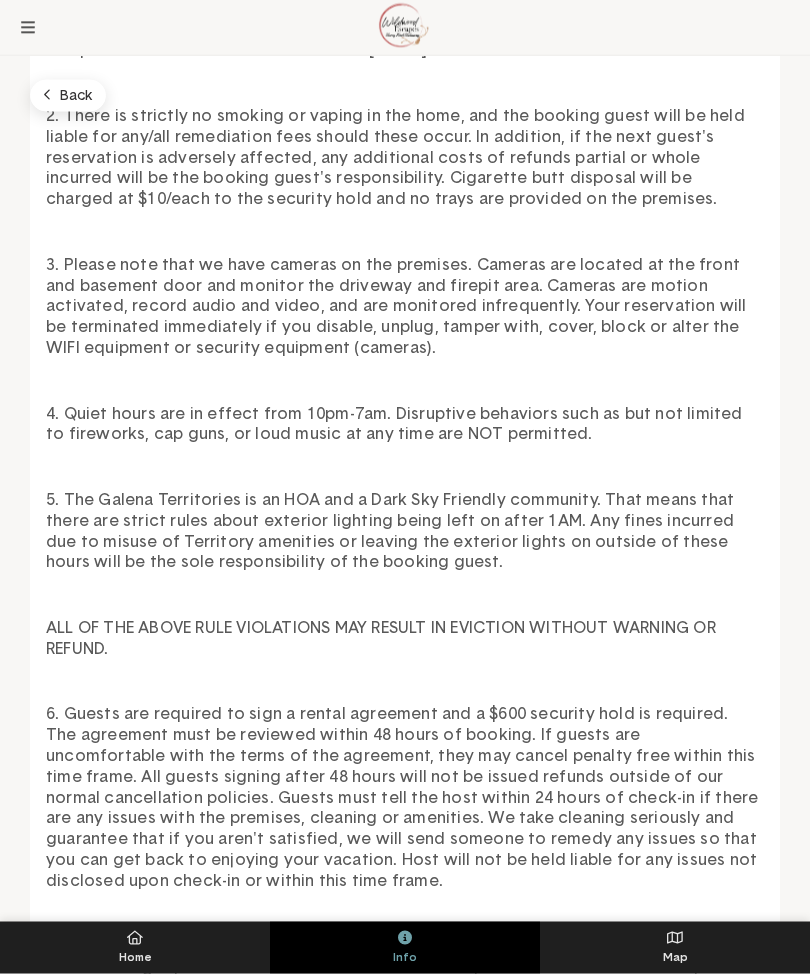 click 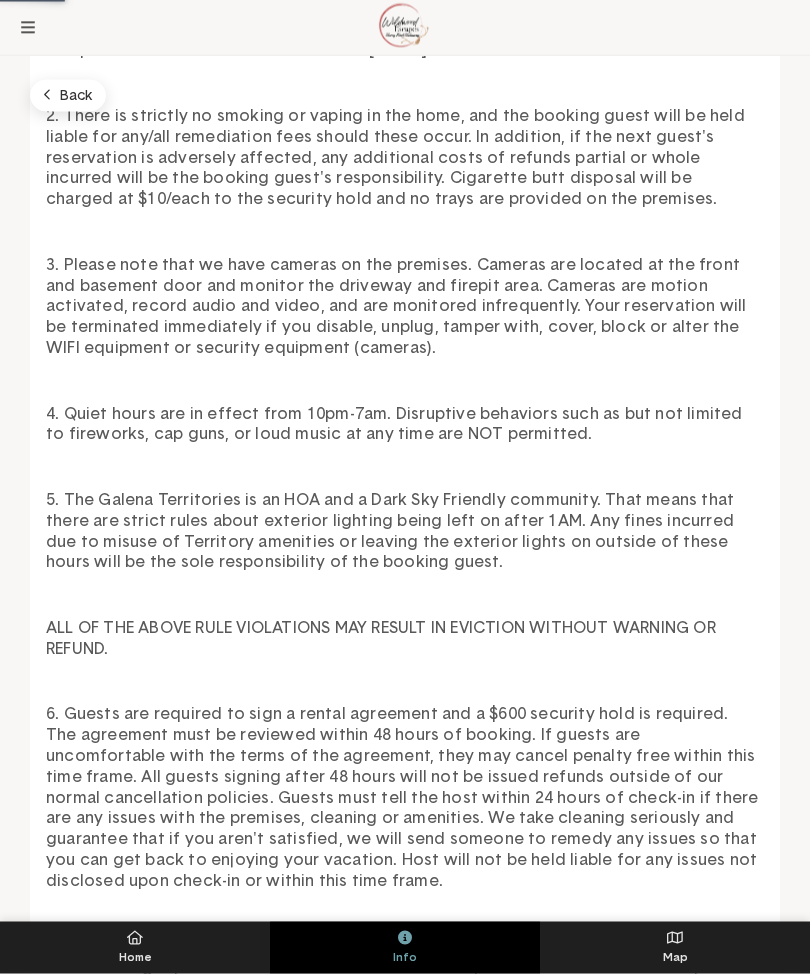 scroll, scrollTop: 848, scrollLeft: 0, axis: vertical 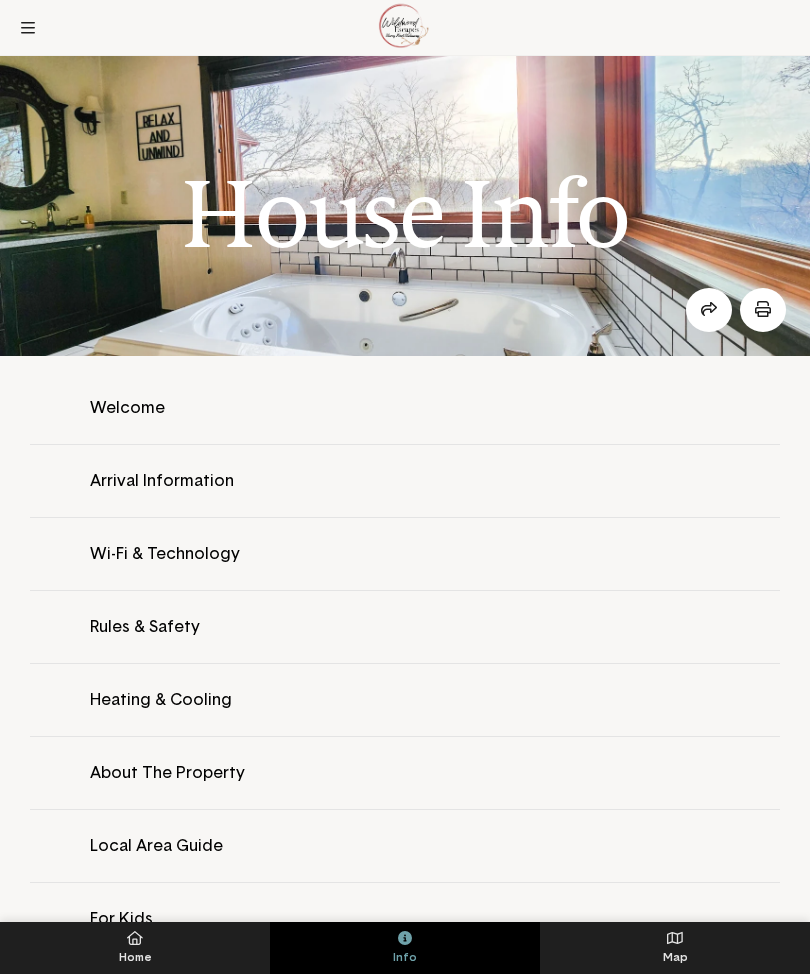 click 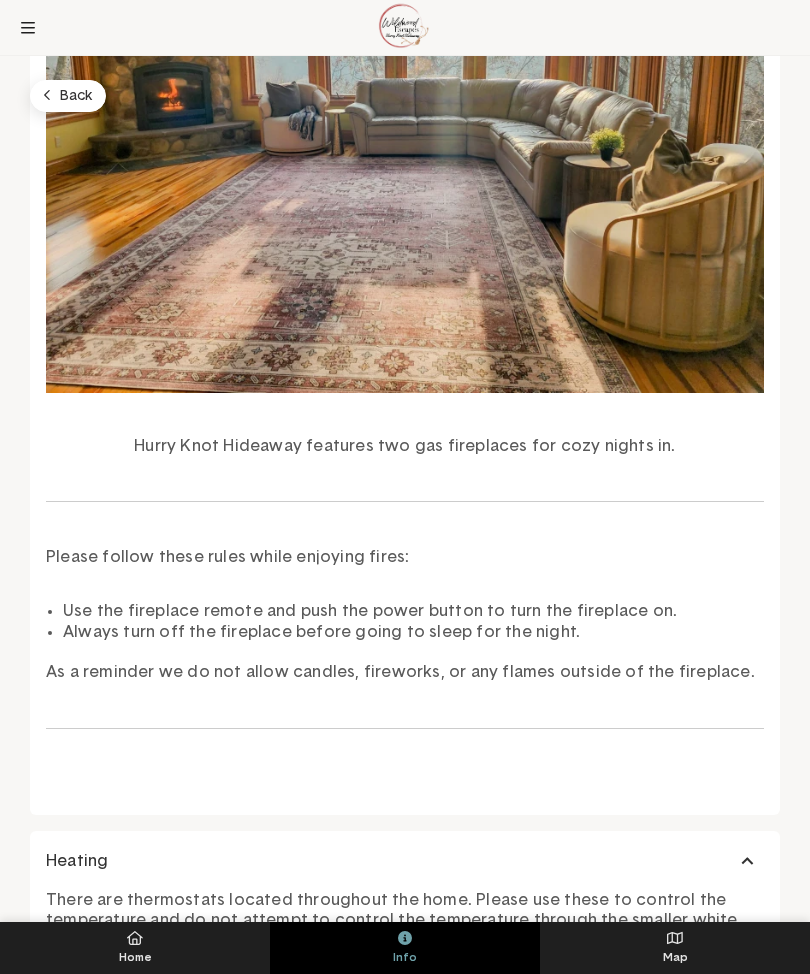 scroll, scrollTop: 419, scrollLeft: 0, axis: vertical 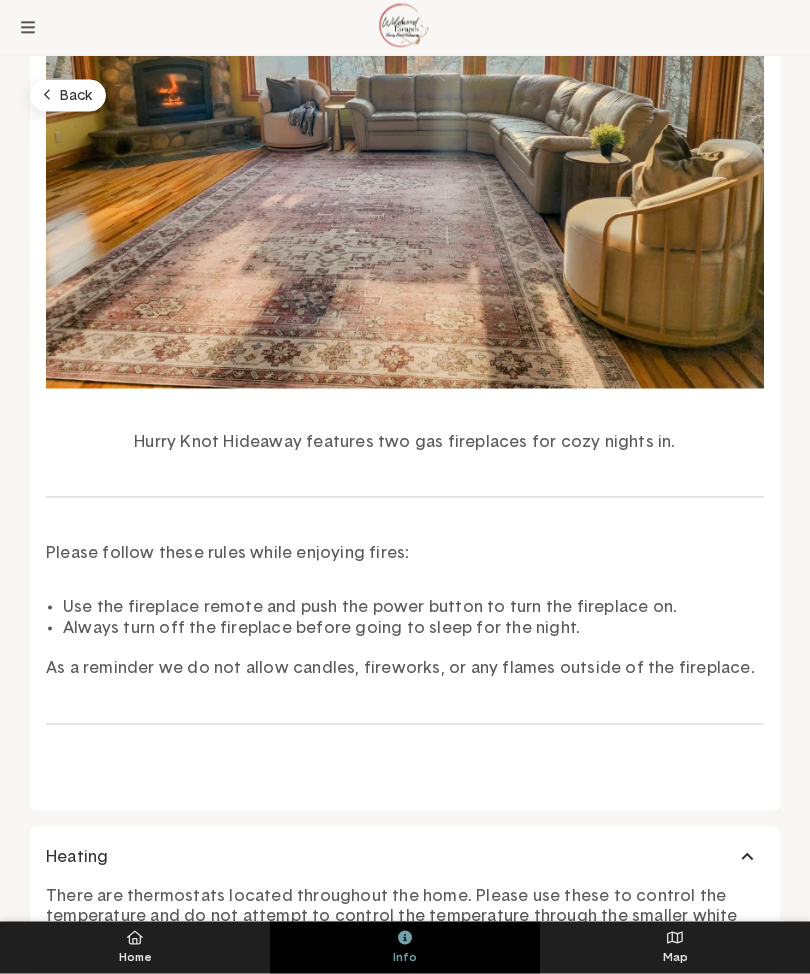 click on "Back" 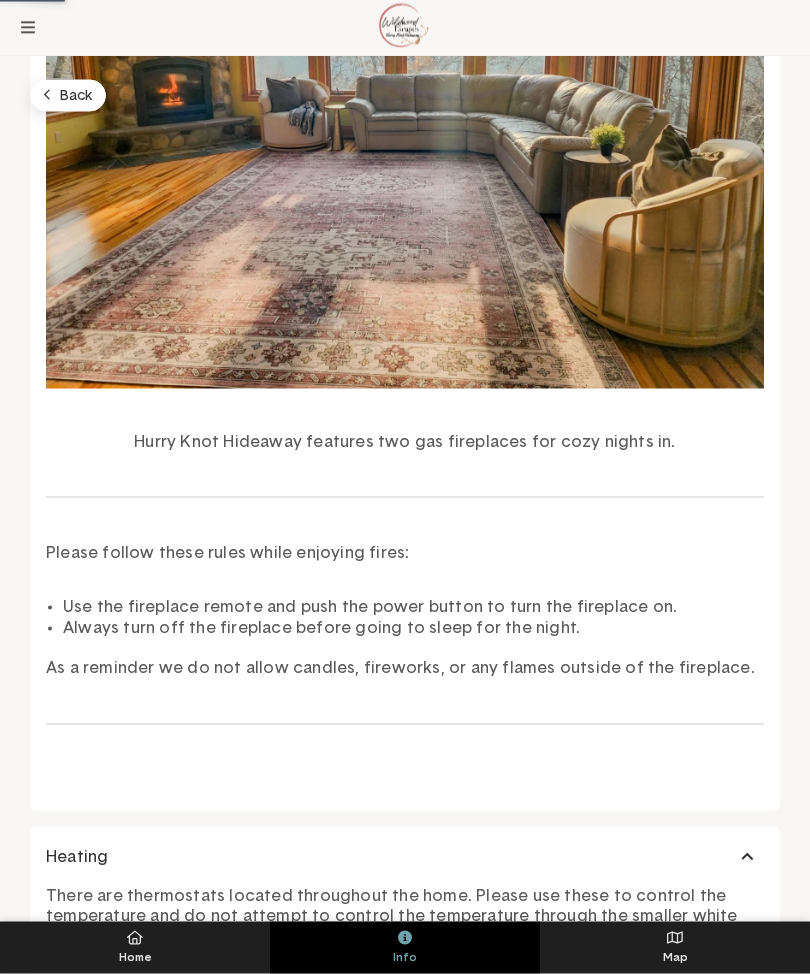 scroll, scrollTop: 419, scrollLeft: 0, axis: vertical 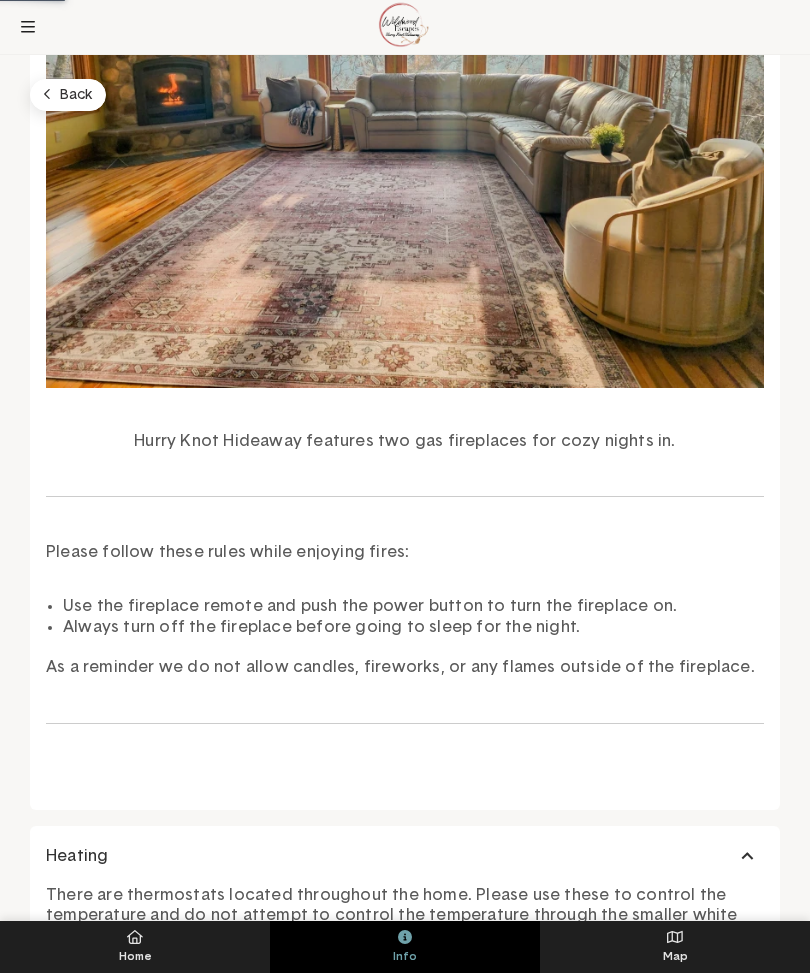 click on "Back" 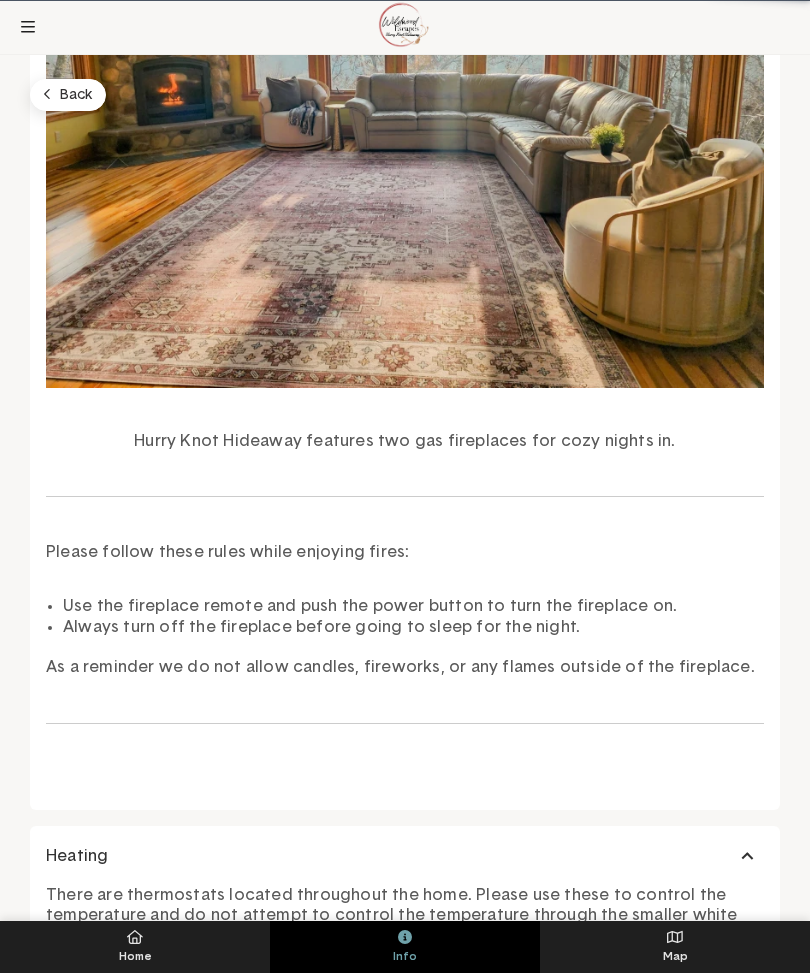 scroll, scrollTop: 0, scrollLeft: 0, axis: both 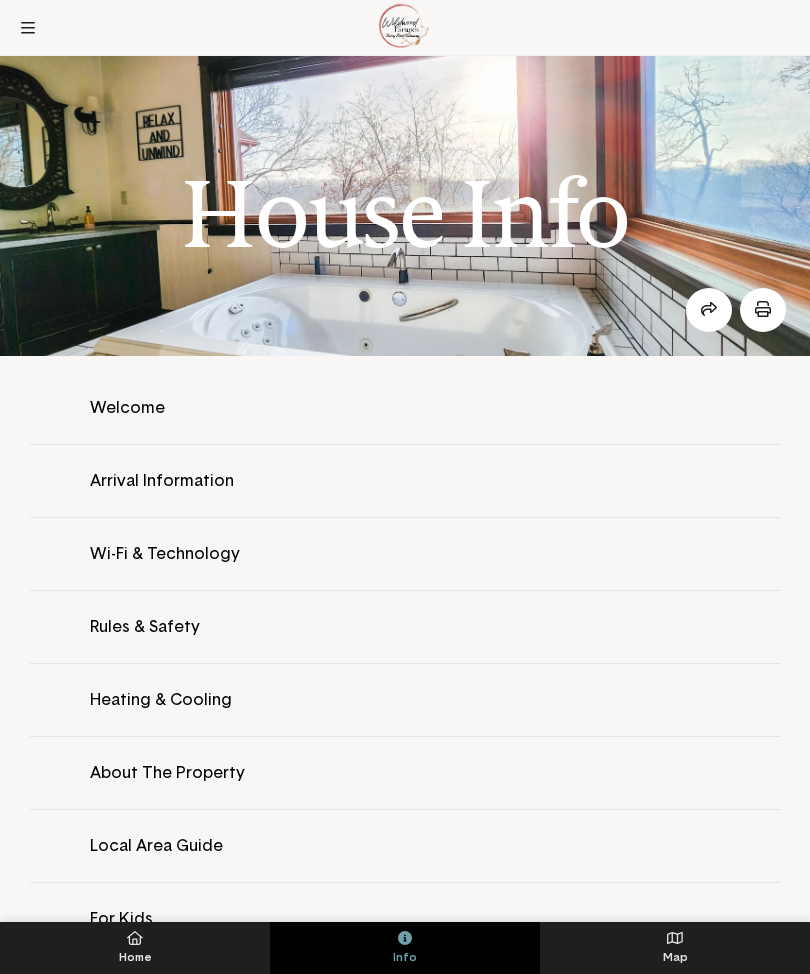 click 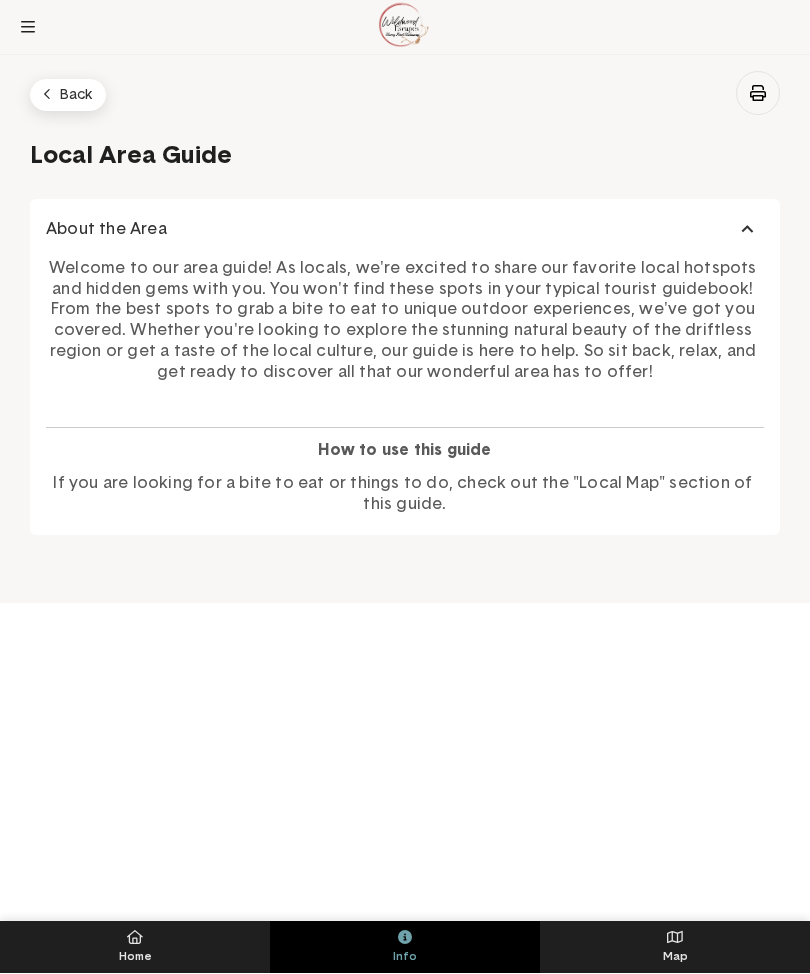 click on "How to use this guide" 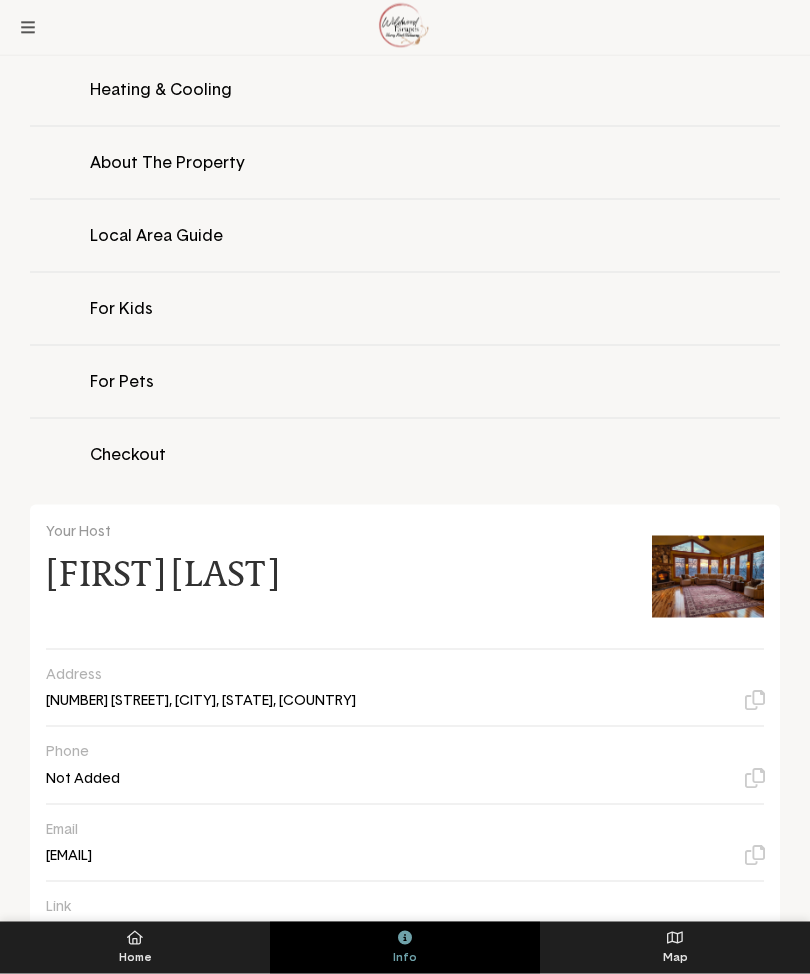 scroll, scrollTop: 612, scrollLeft: 0, axis: vertical 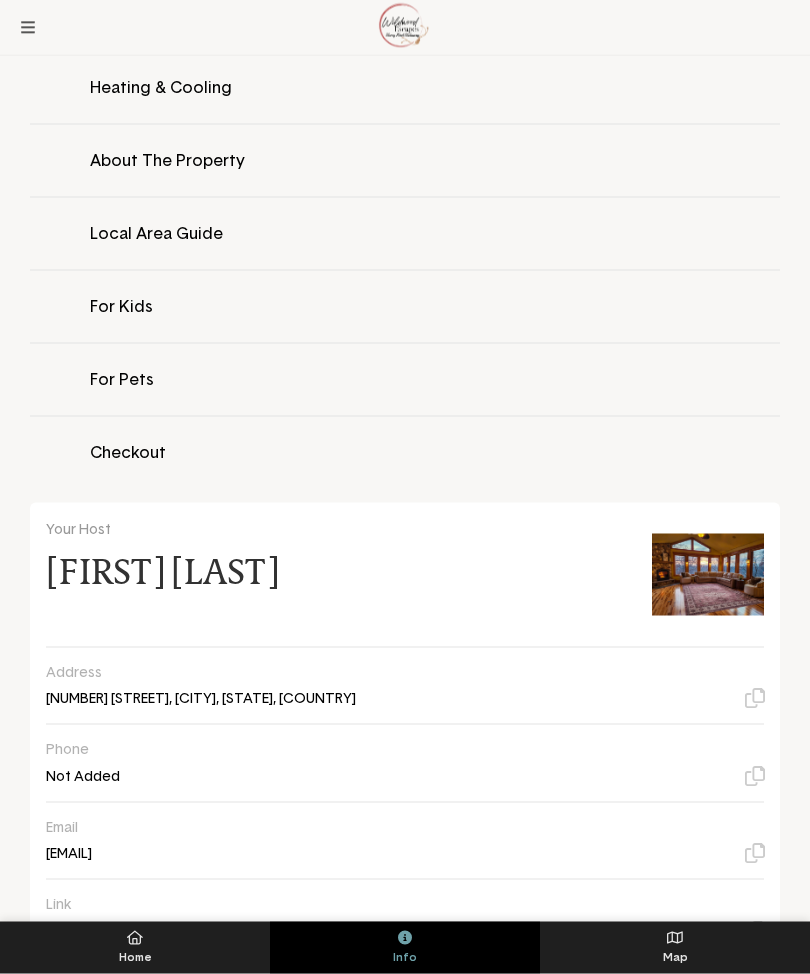 click 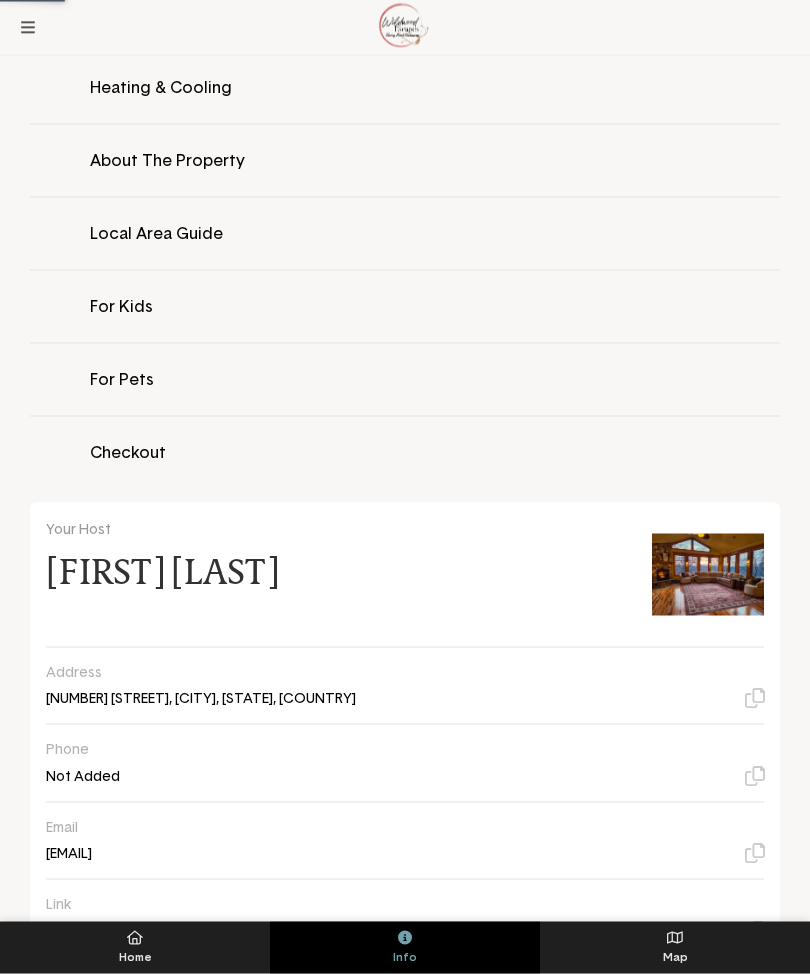 scroll, scrollTop: 612, scrollLeft: 0, axis: vertical 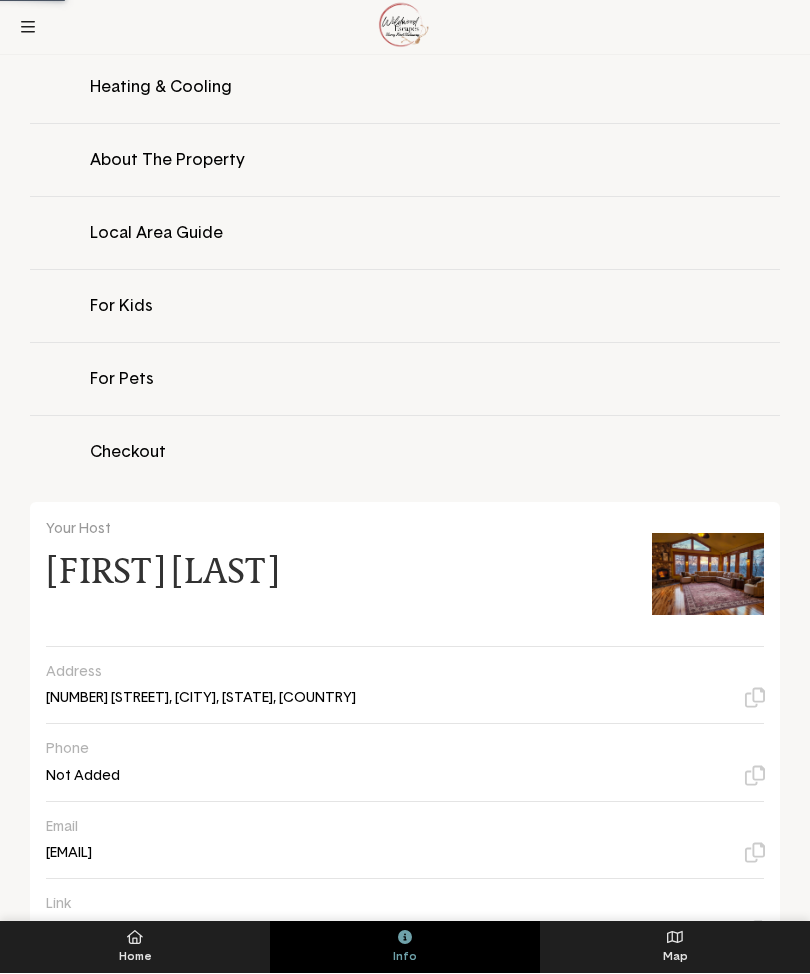 click 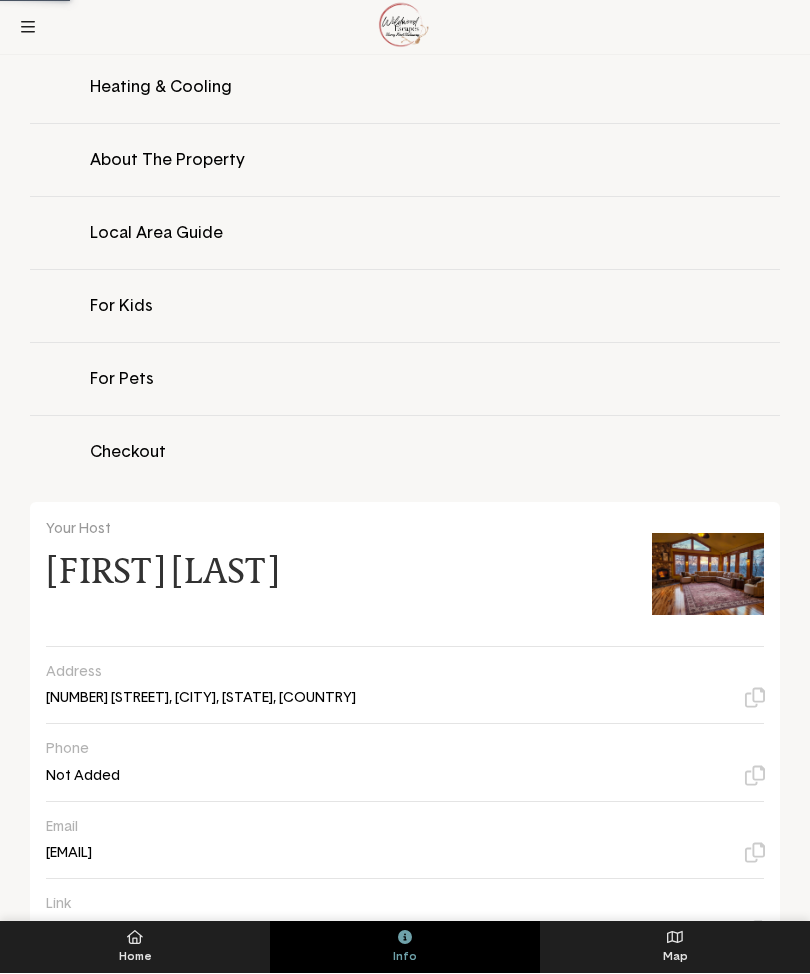 scroll, scrollTop: 0, scrollLeft: 0, axis: both 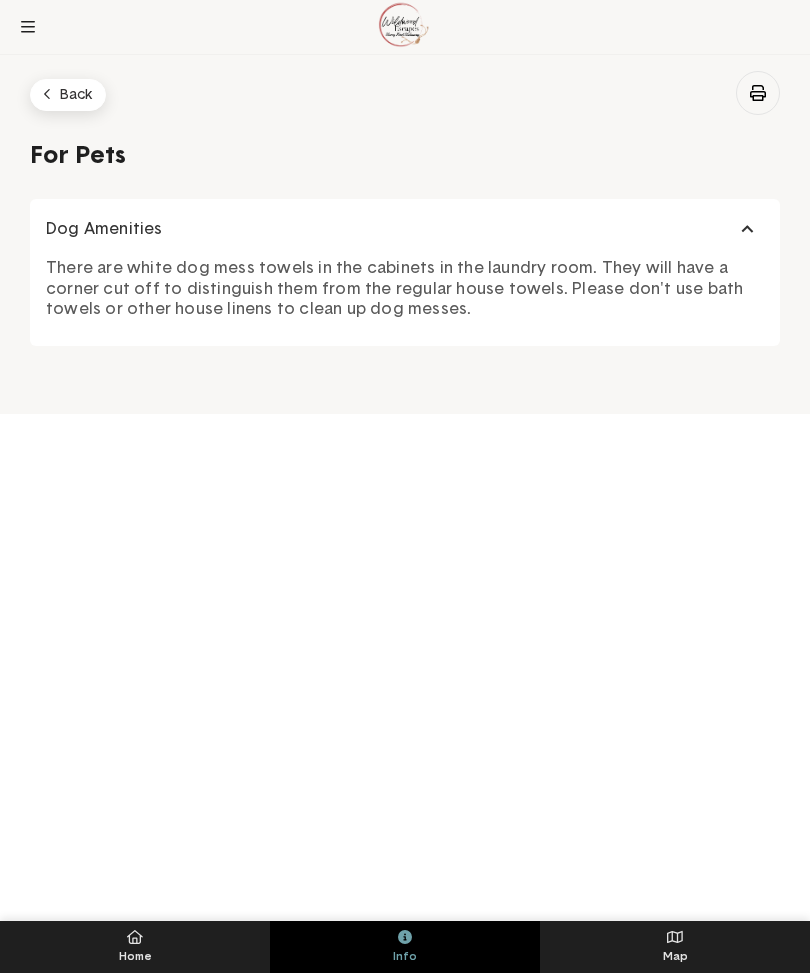 click on "Back" 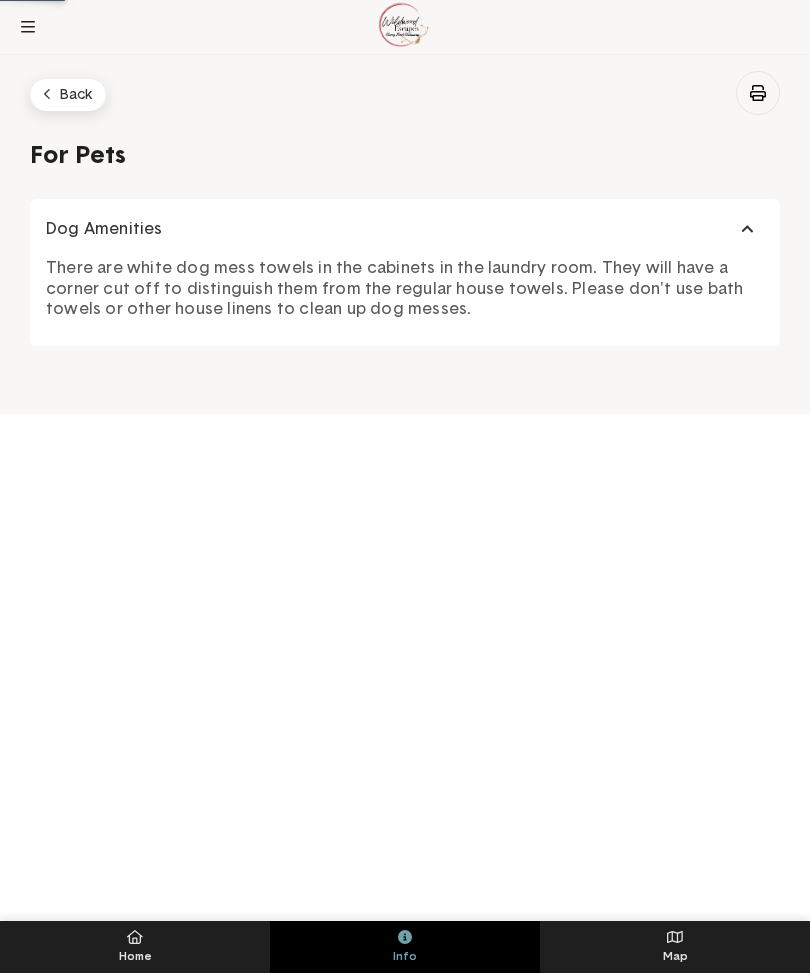 click 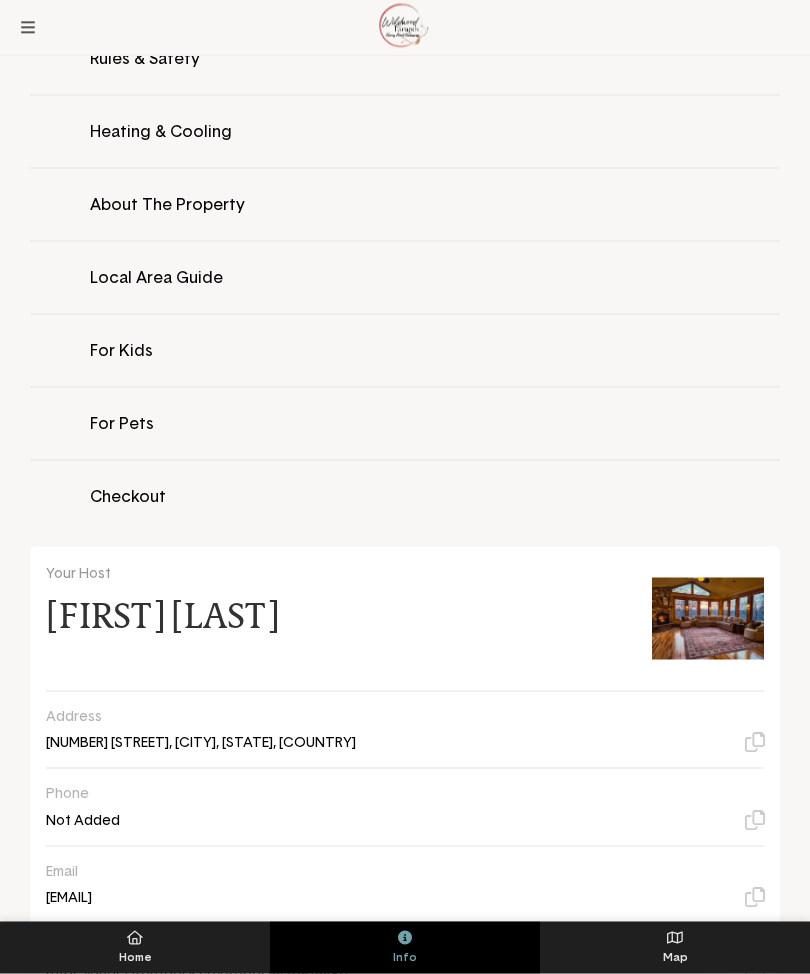 scroll, scrollTop: 570, scrollLeft: 0, axis: vertical 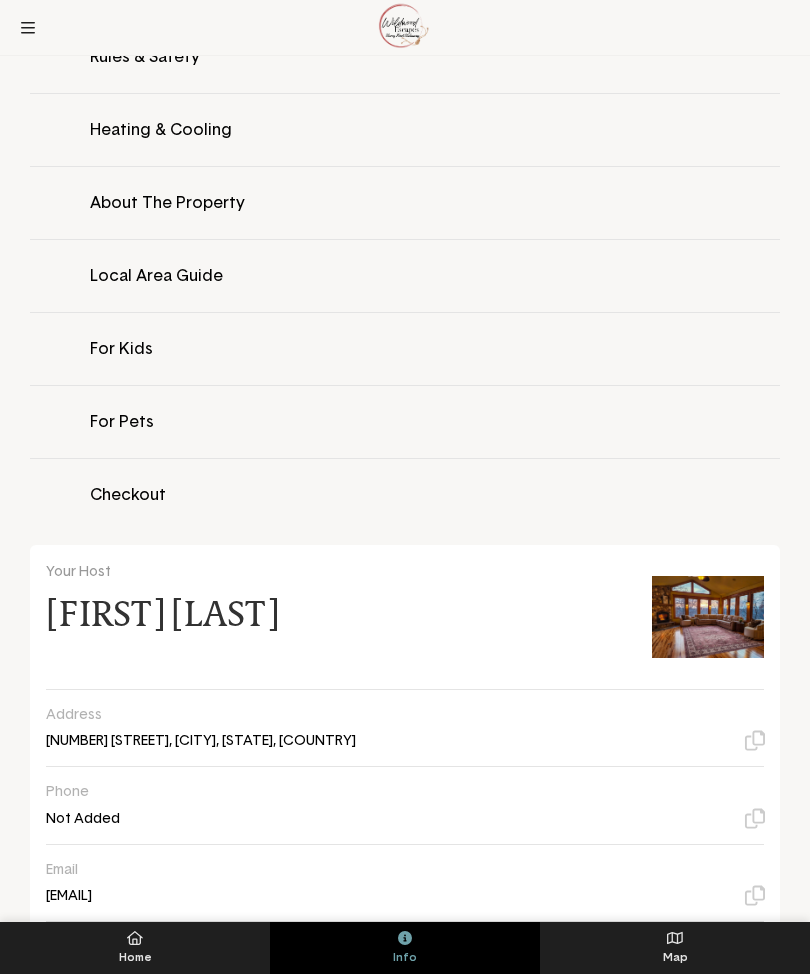 click 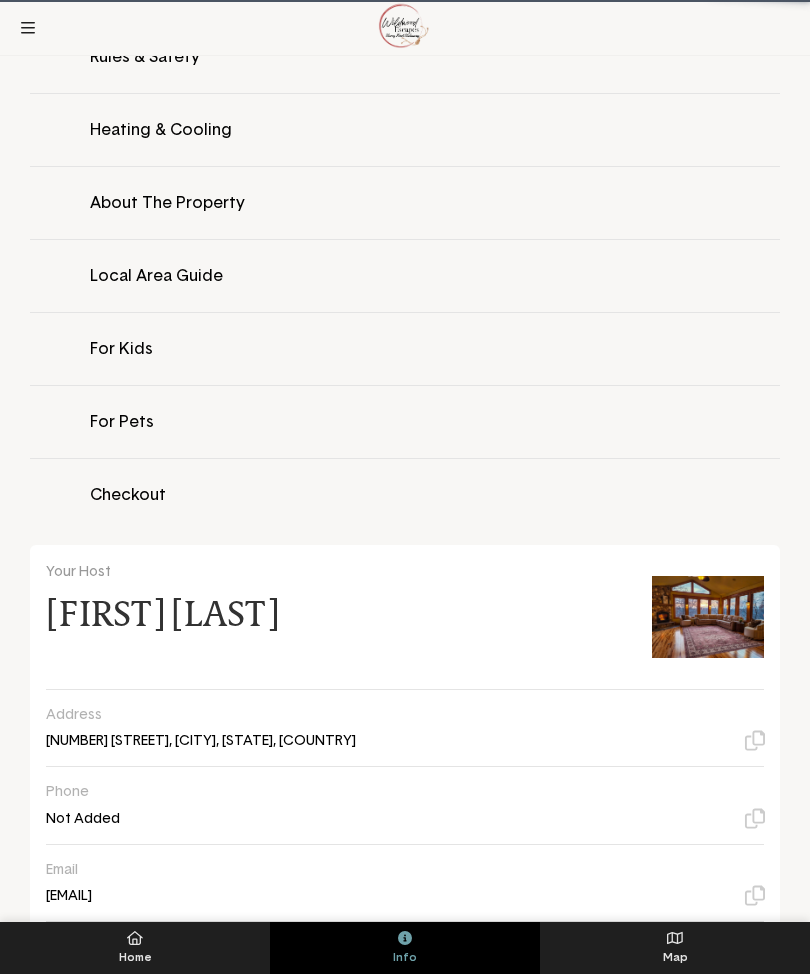 scroll, scrollTop: 0, scrollLeft: 0, axis: both 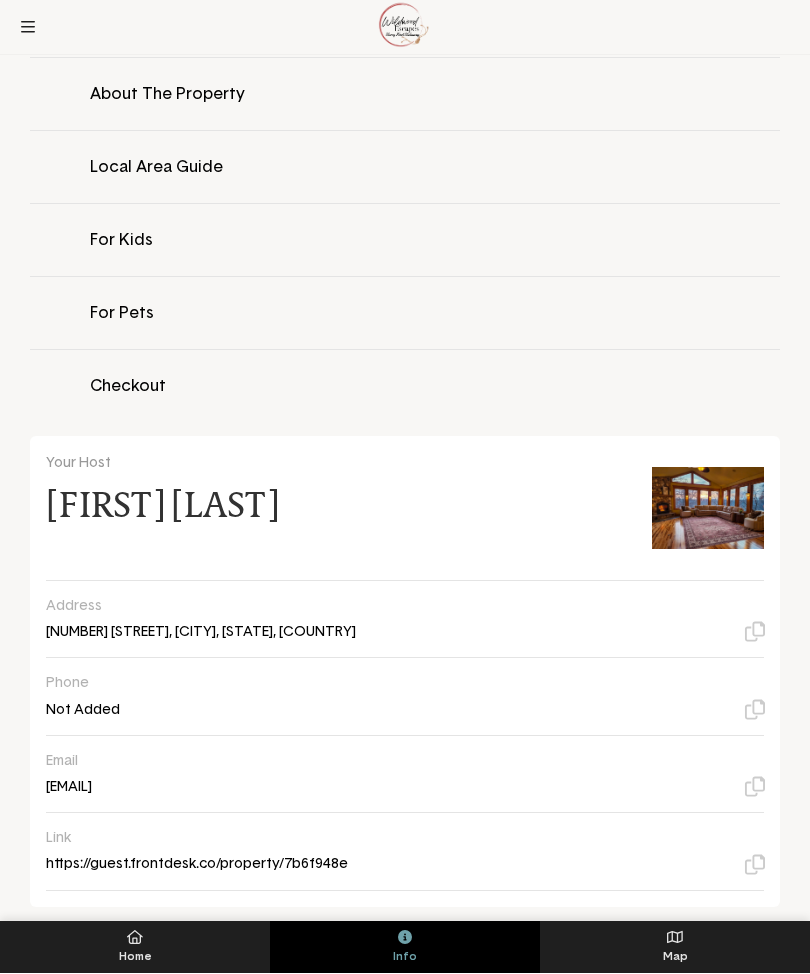 click on "https://guest.frontdesk.co/property/7b6f948e" 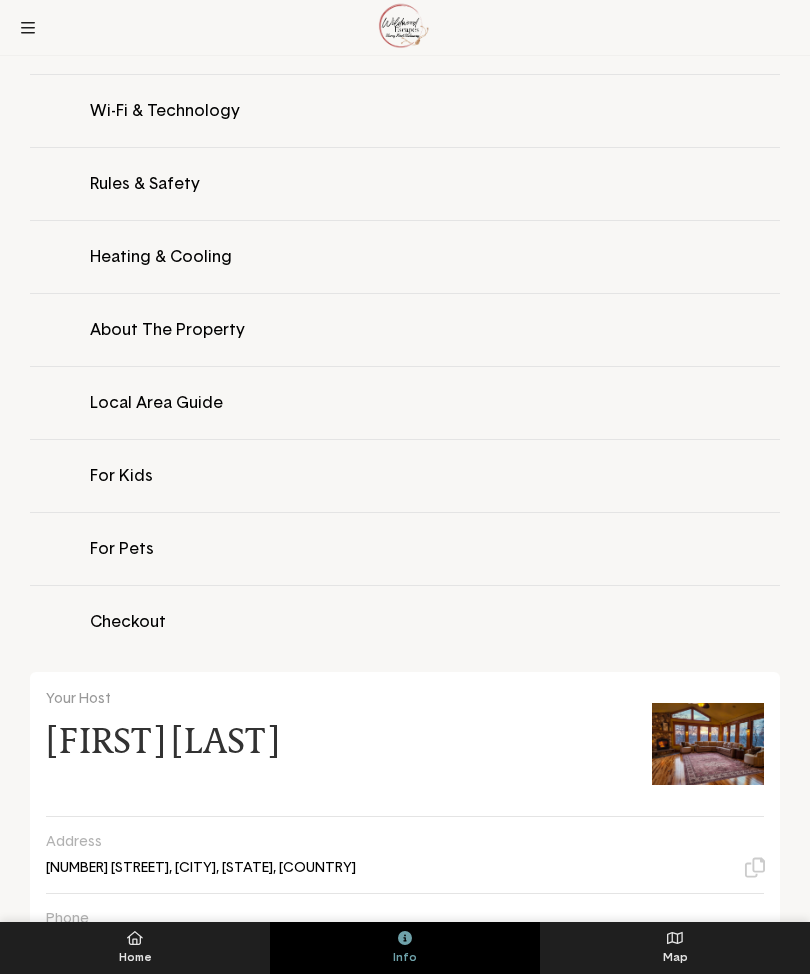 scroll, scrollTop: 442, scrollLeft: 0, axis: vertical 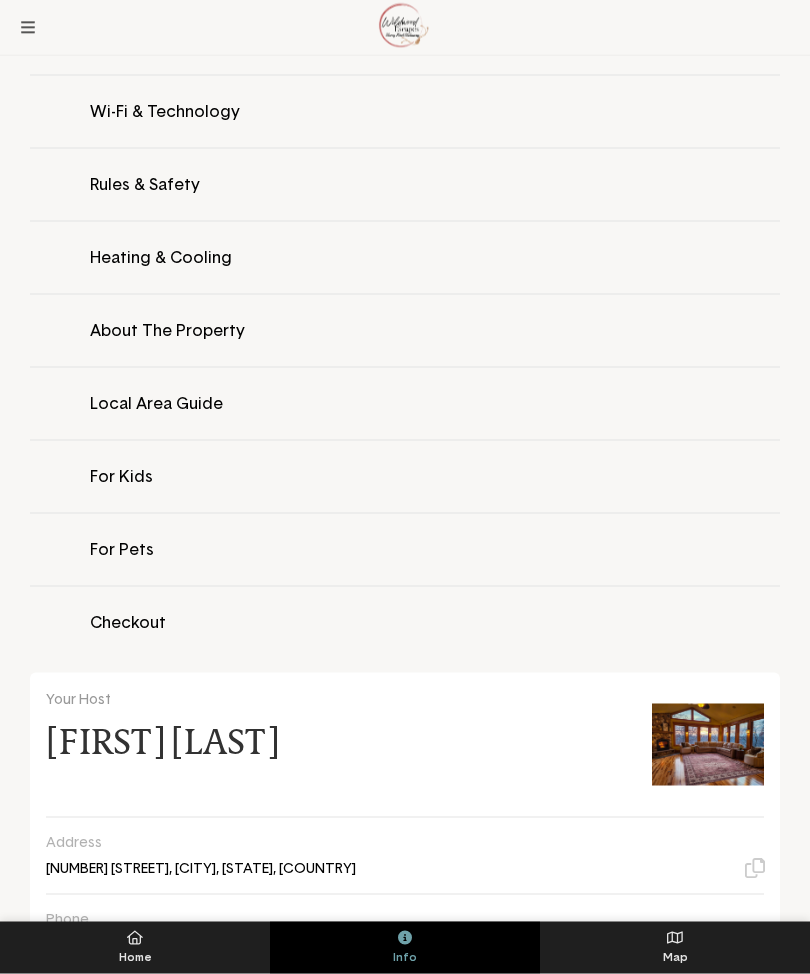 click 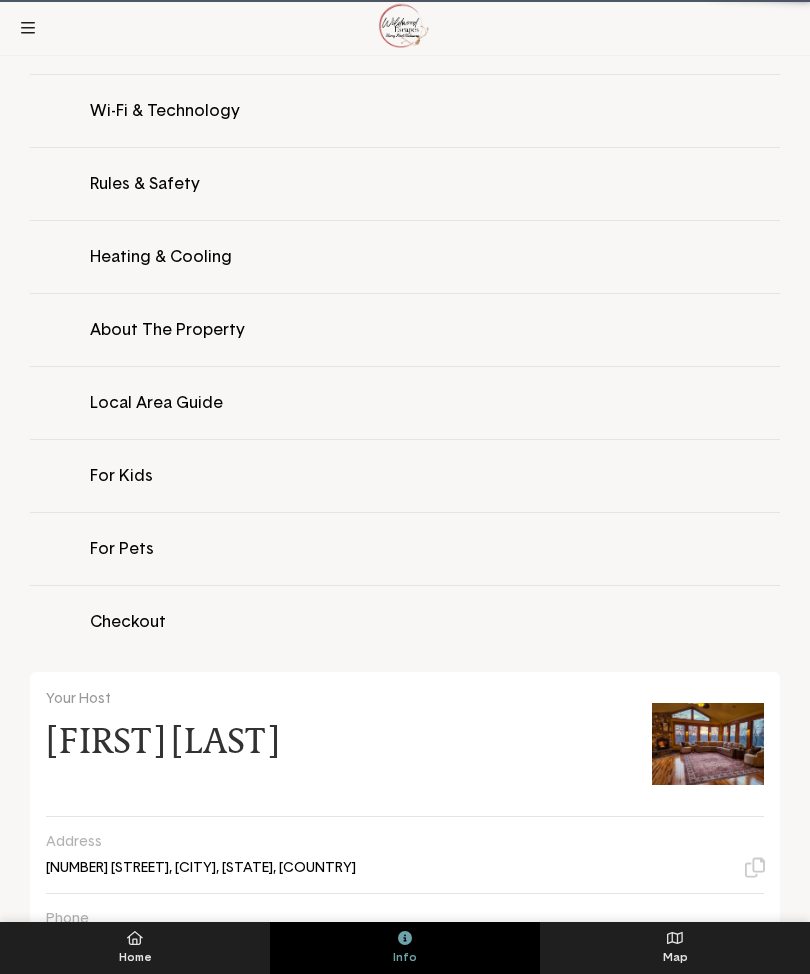 scroll, scrollTop: 0, scrollLeft: 0, axis: both 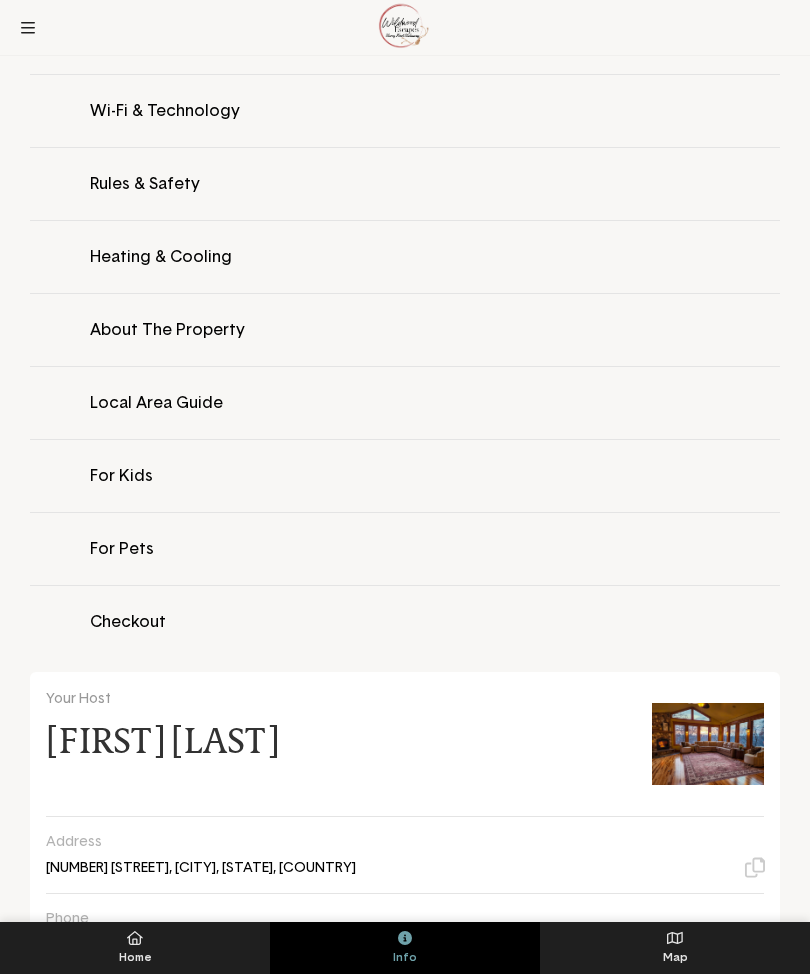 click 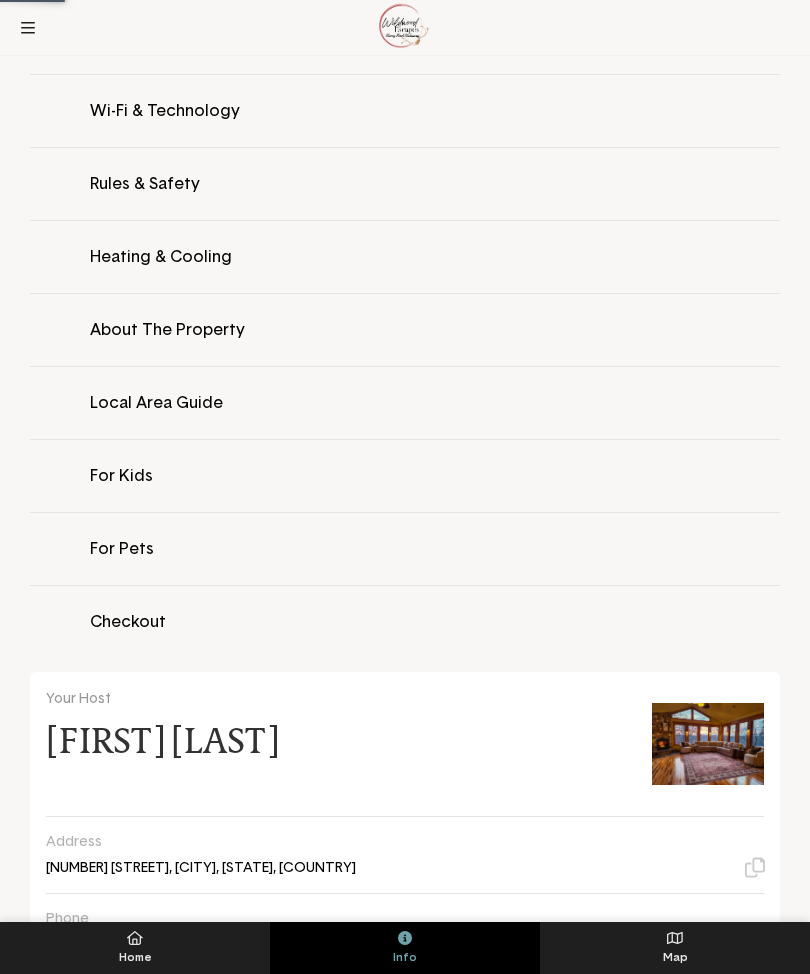 click 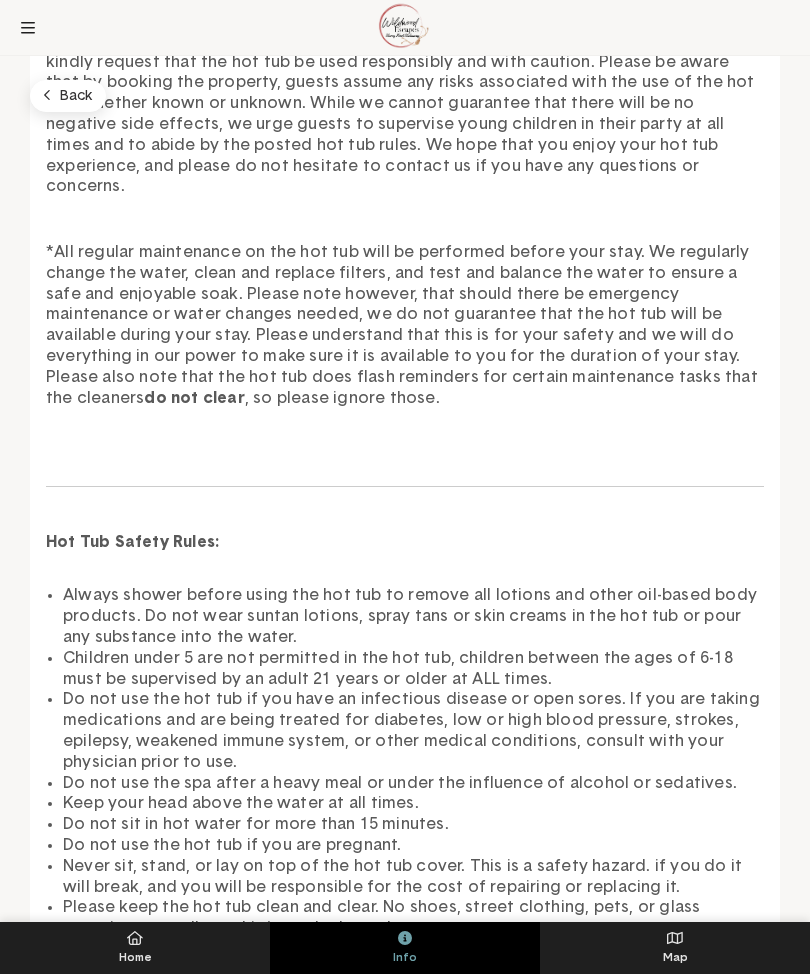 scroll, scrollTop: 2825, scrollLeft: 0, axis: vertical 